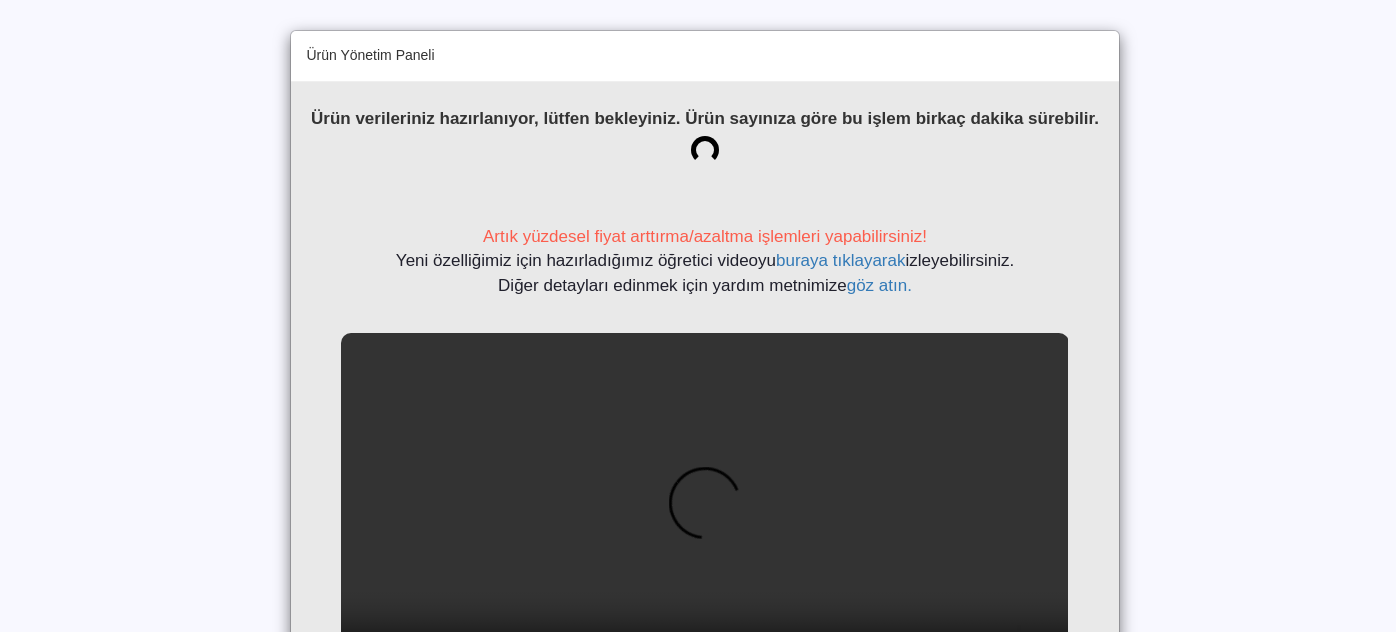 scroll, scrollTop: 0, scrollLeft: 0, axis: both 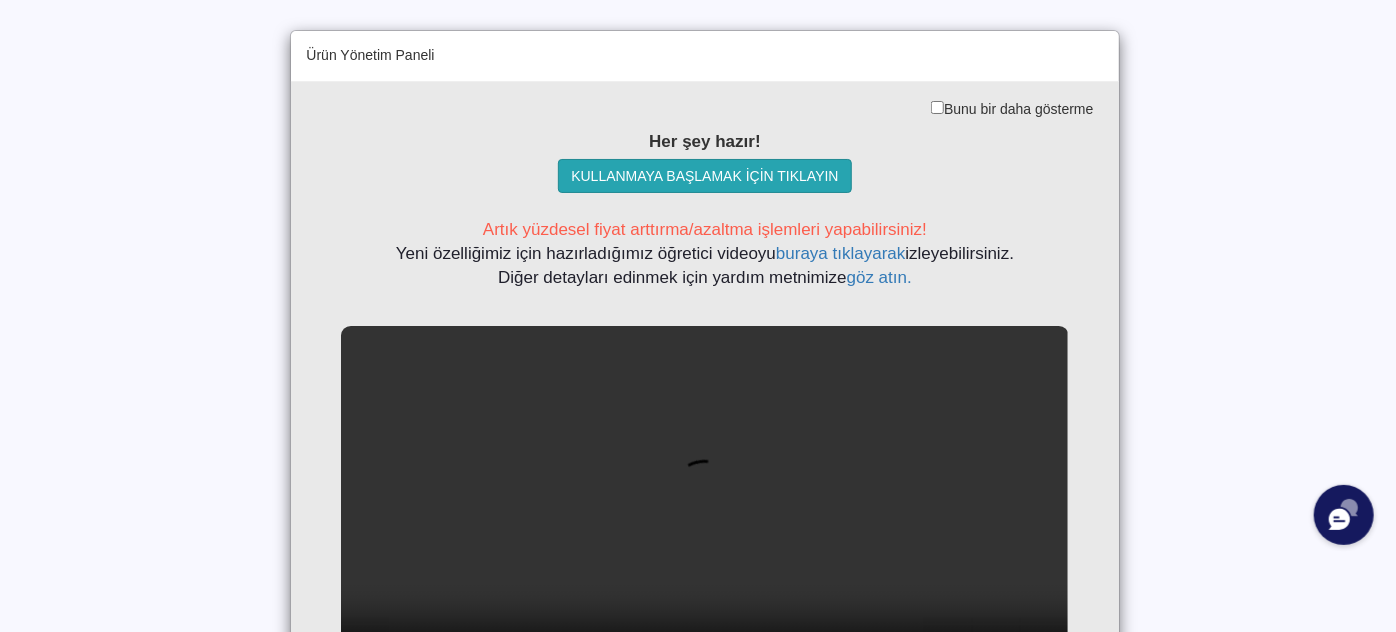 click on "KULLANMAYA BAŞLAMAK İÇİN TIKLAYIN" at bounding box center [704, 176] 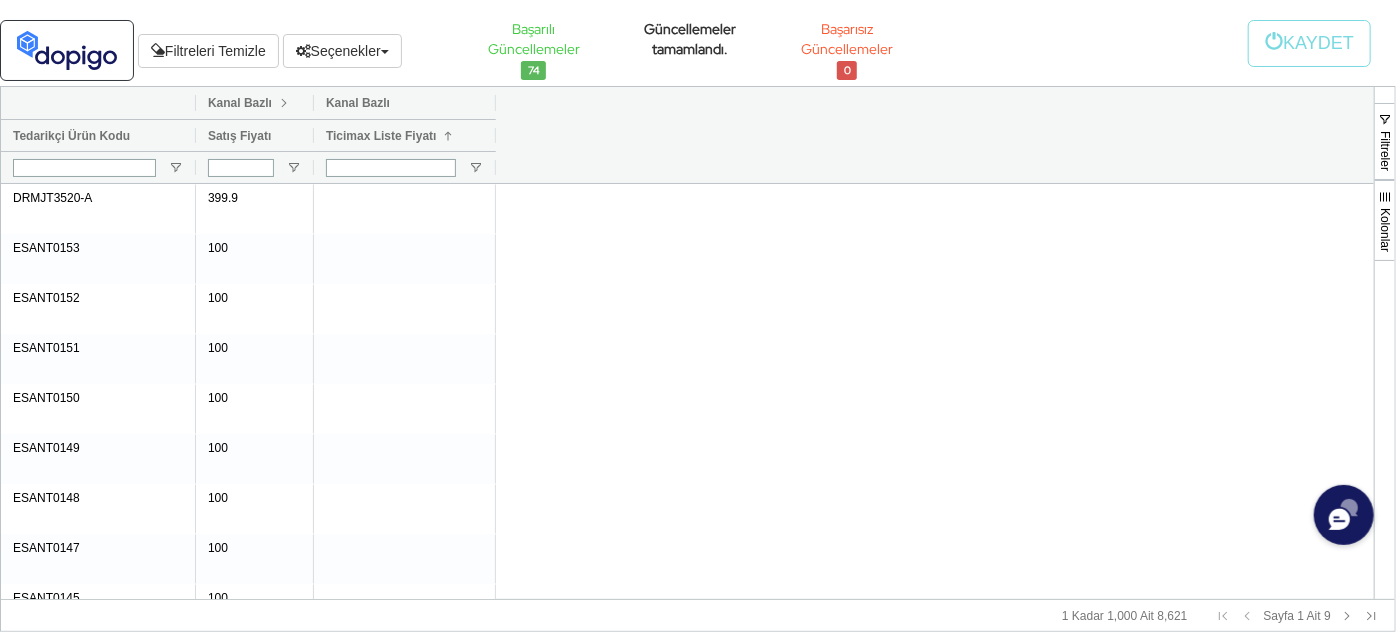 click at bounding box center (284, 103) 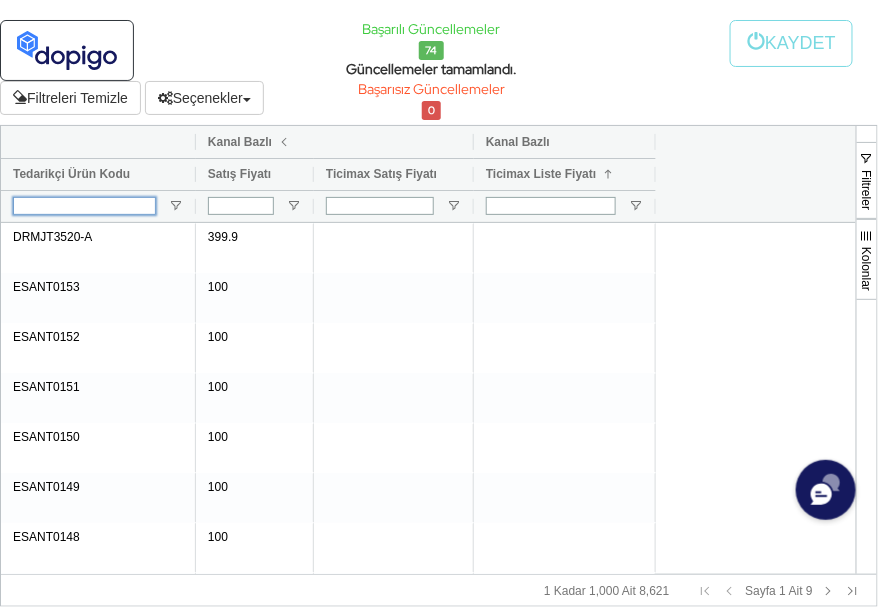 click at bounding box center (84, 206) 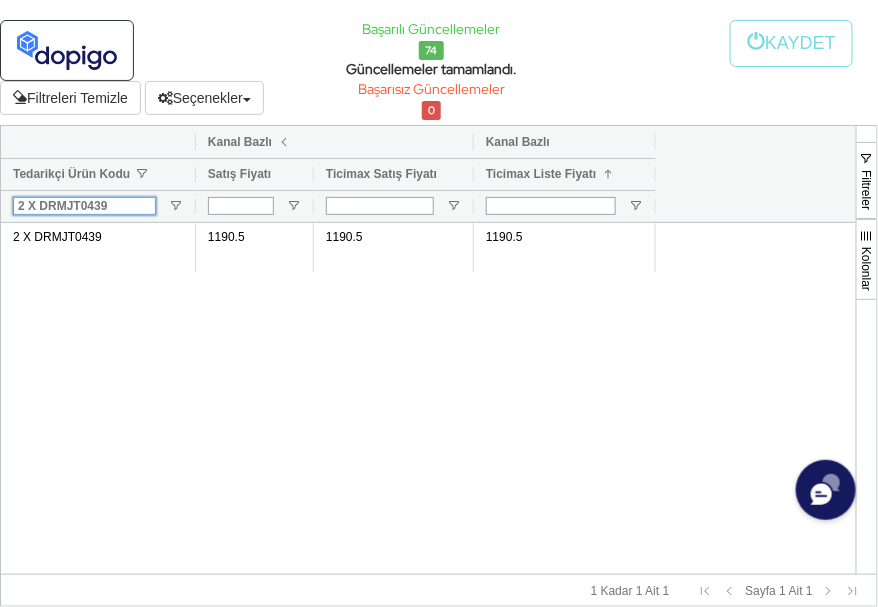 type on "2 X DRMJT0439" 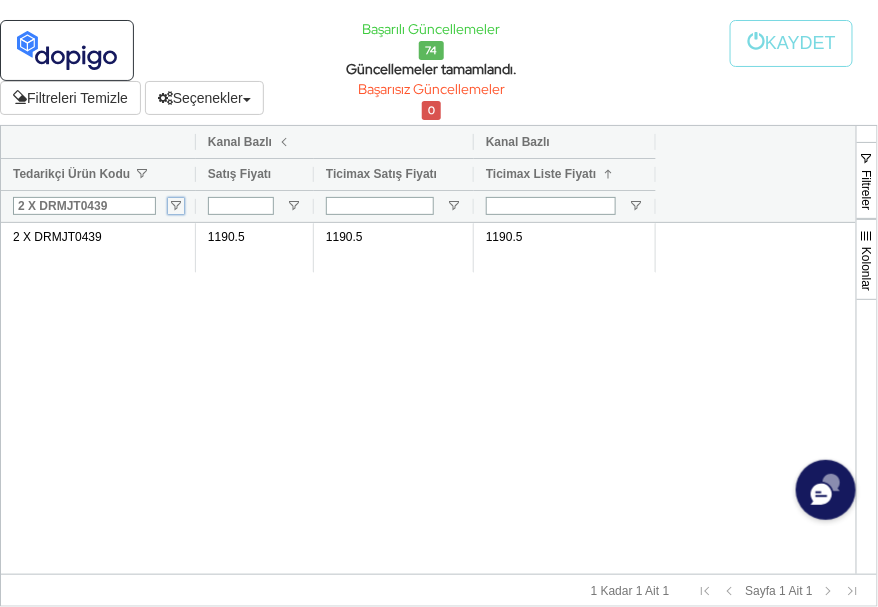 click at bounding box center (176, 206) 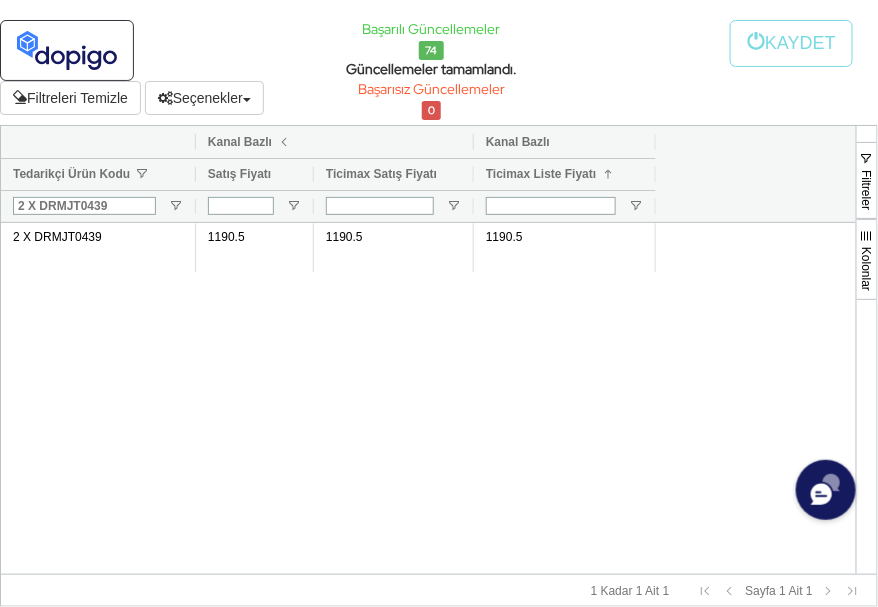 click on "2 X DRMJT0439 1190.5 1190.5 1190.5" at bounding box center [428, 398] 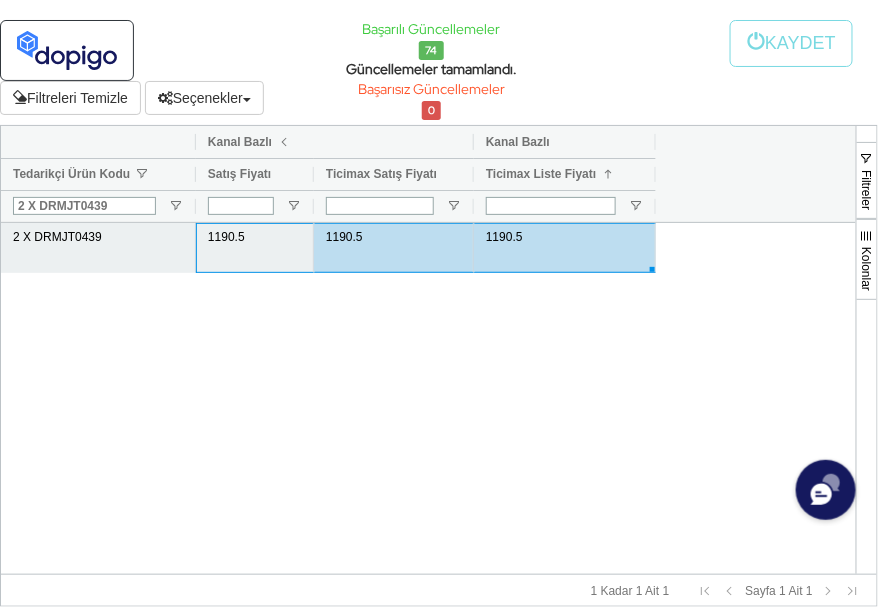drag, startPoint x: 259, startPoint y: 275, endPoint x: 610, endPoint y: 277, distance: 351.0057 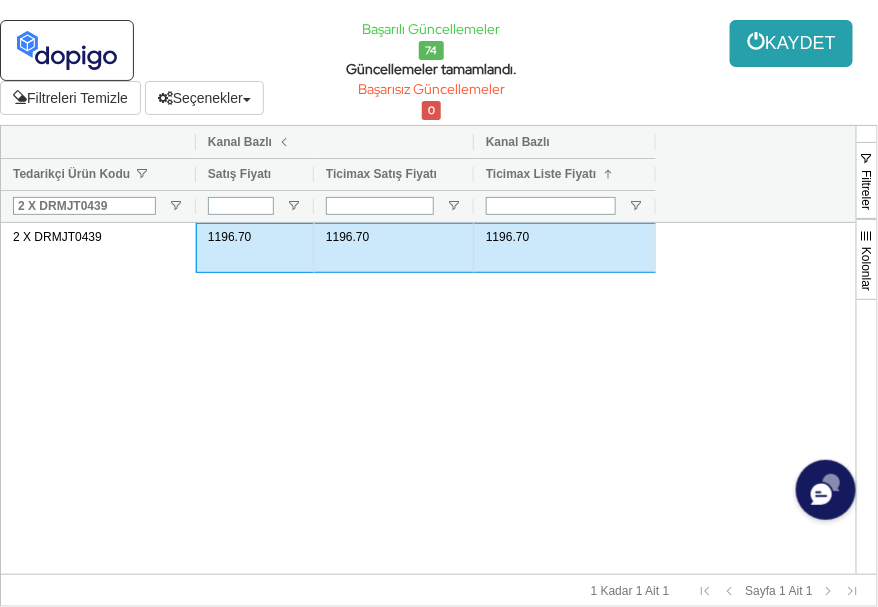 click on "KAYDET" at bounding box center (791, 43) 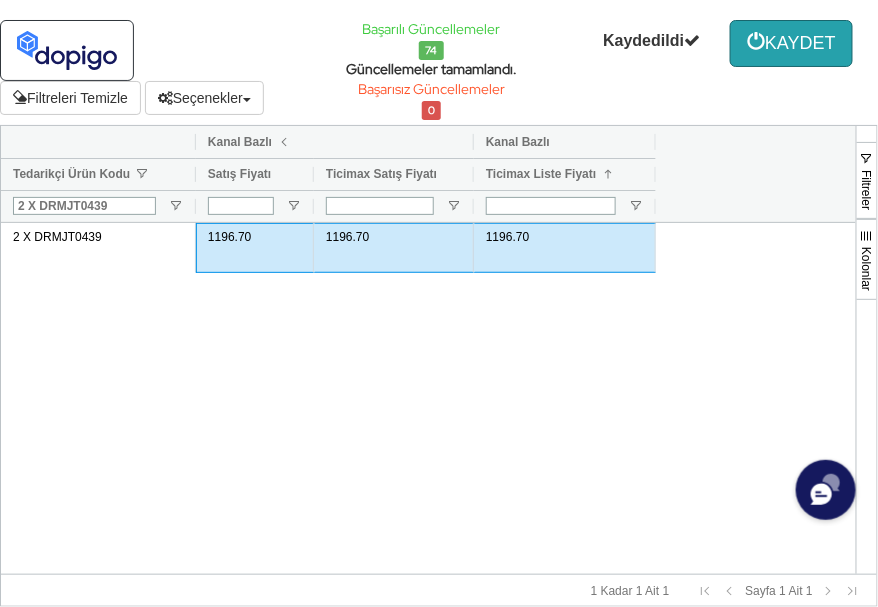 type 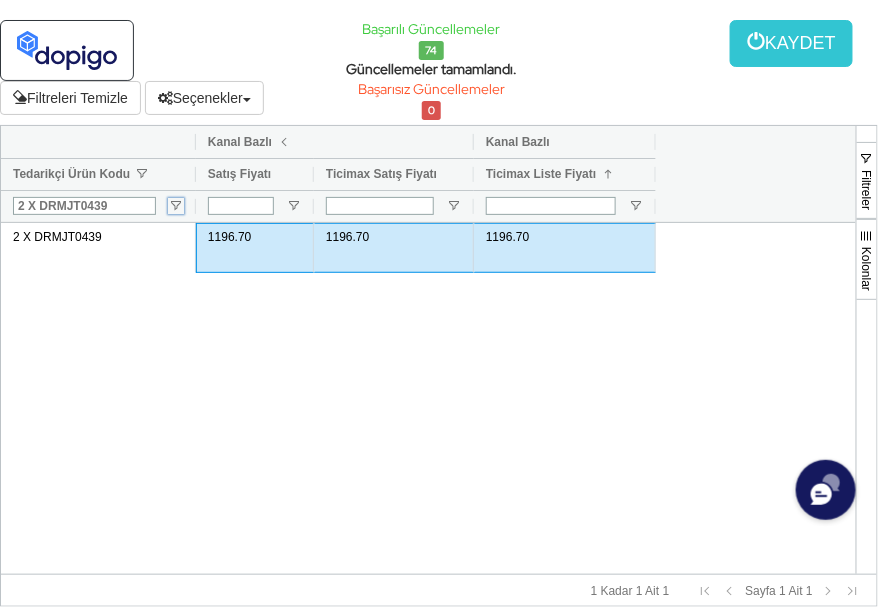 click at bounding box center (176, 206) 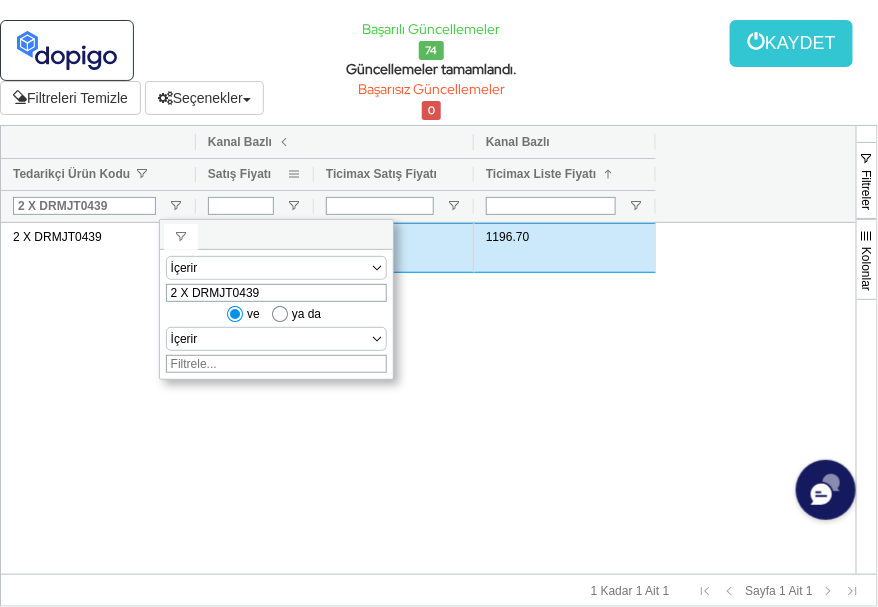 click on "Satış Fiyatı" at bounding box center [255, 174] 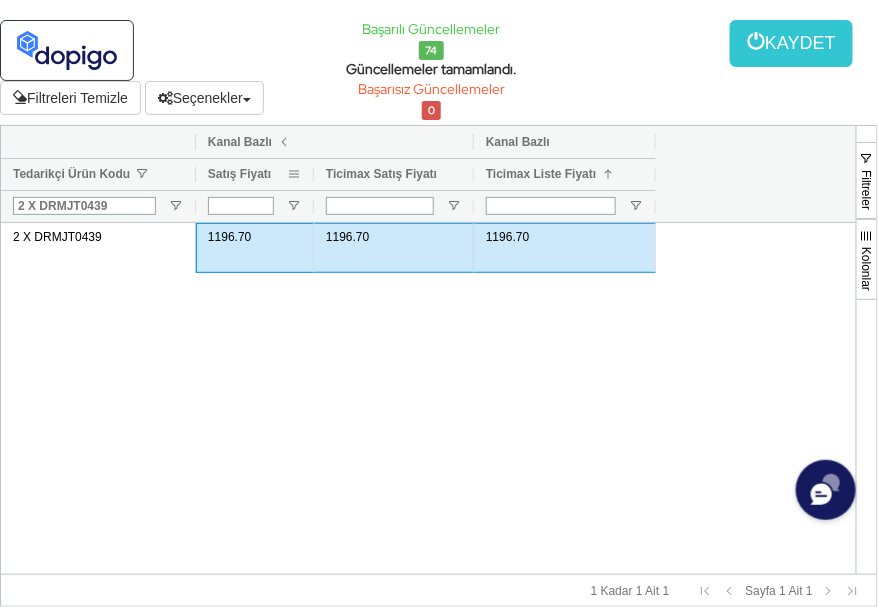 click at bounding box center (294, 174) 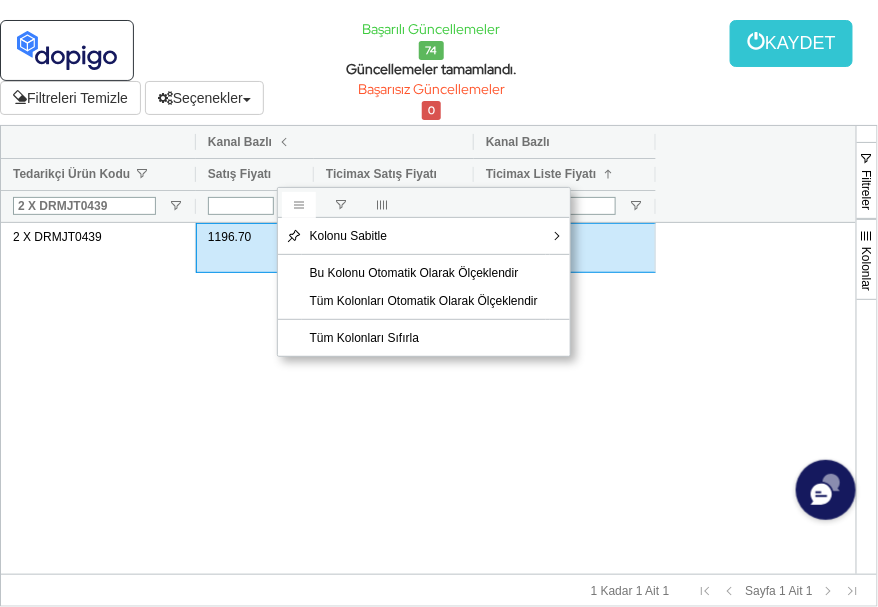 click at bounding box center (383, 205) 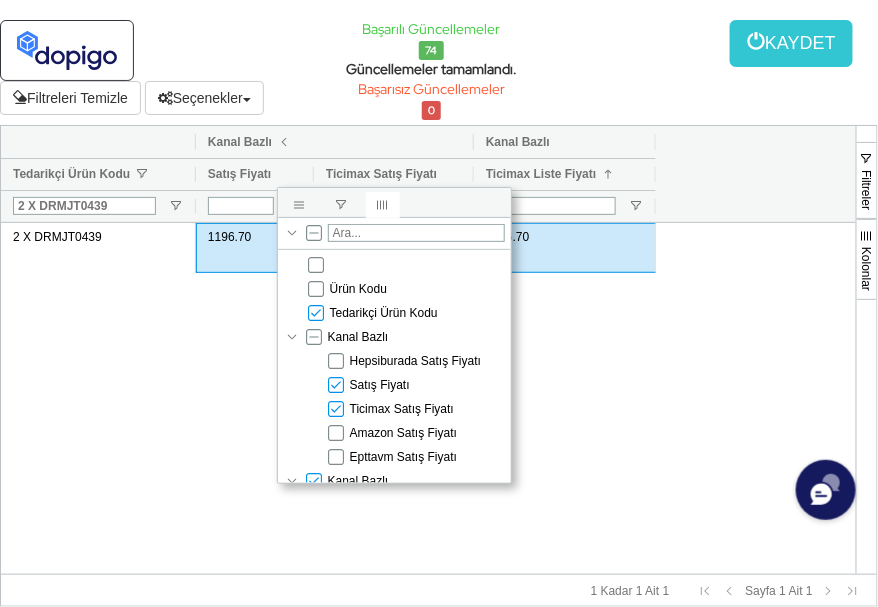 click on "Satış Fiyatı" at bounding box center [380, 385] 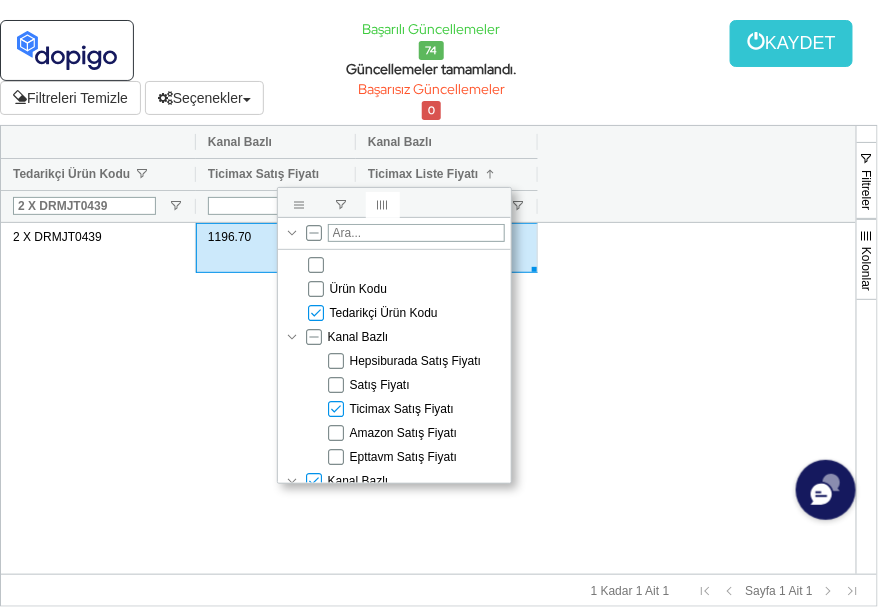 click on "Ticimax Satış Fiyatı" at bounding box center [402, 409] 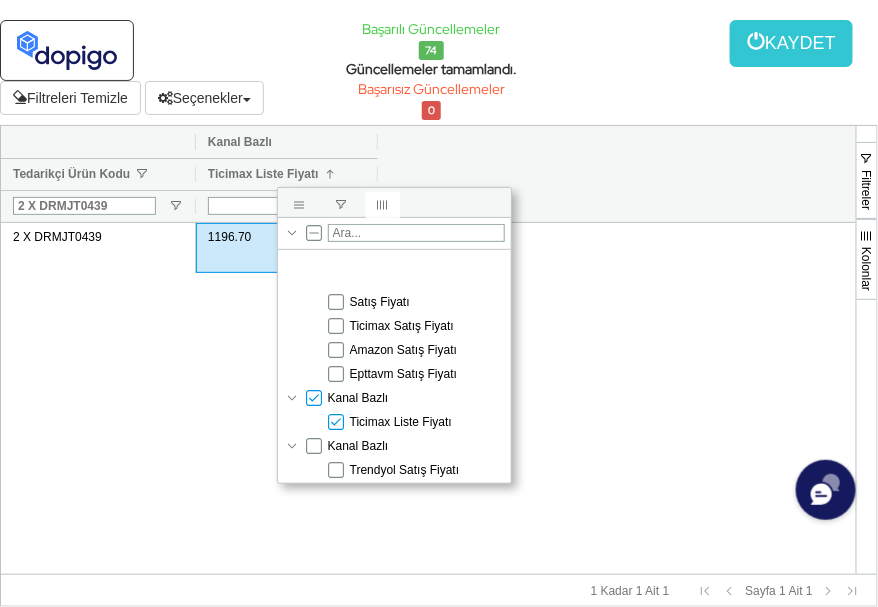 scroll, scrollTop: 181, scrollLeft: 0, axis: vertical 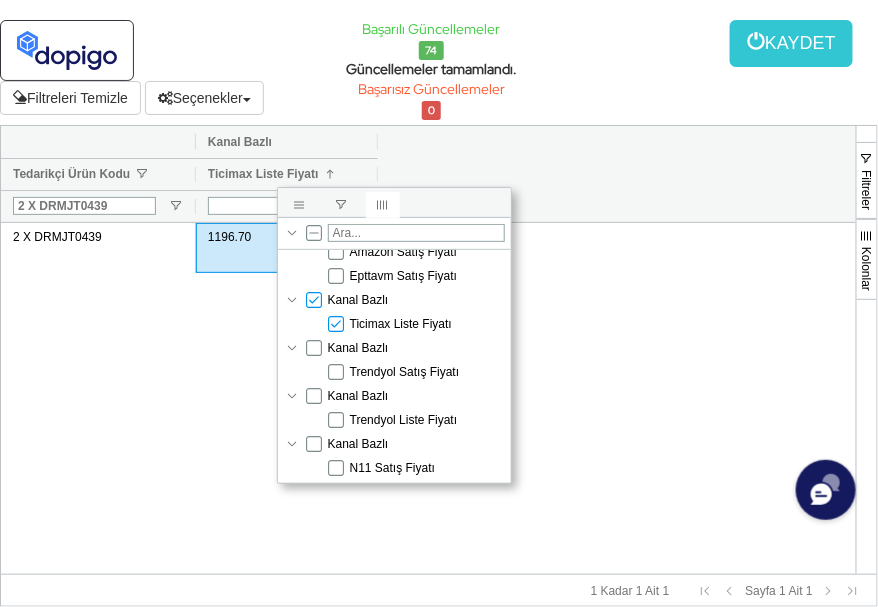 click on "Ticimax Liste Fiyatı" at bounding box center [401, 324] 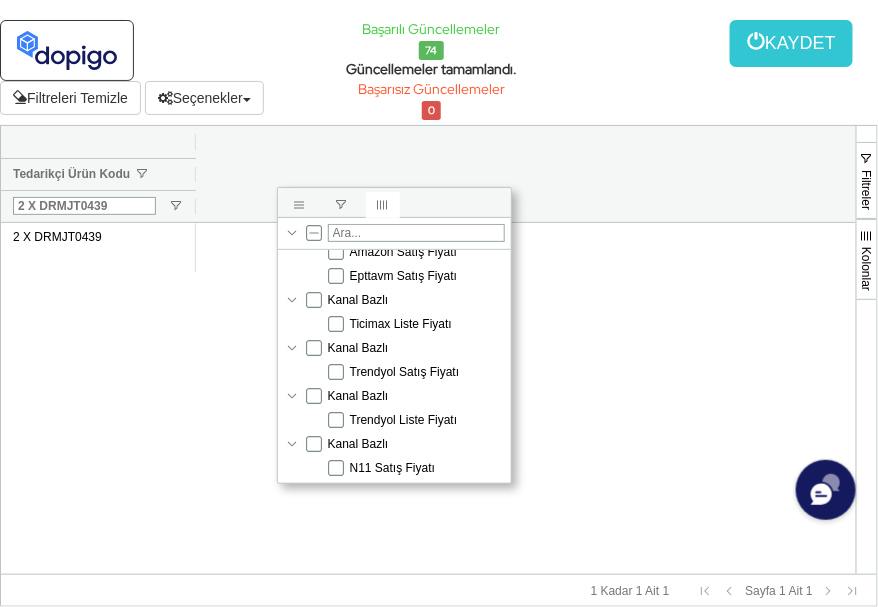 click on "Trendyol Satış Fiyatı" at bounding box center [405, 372] 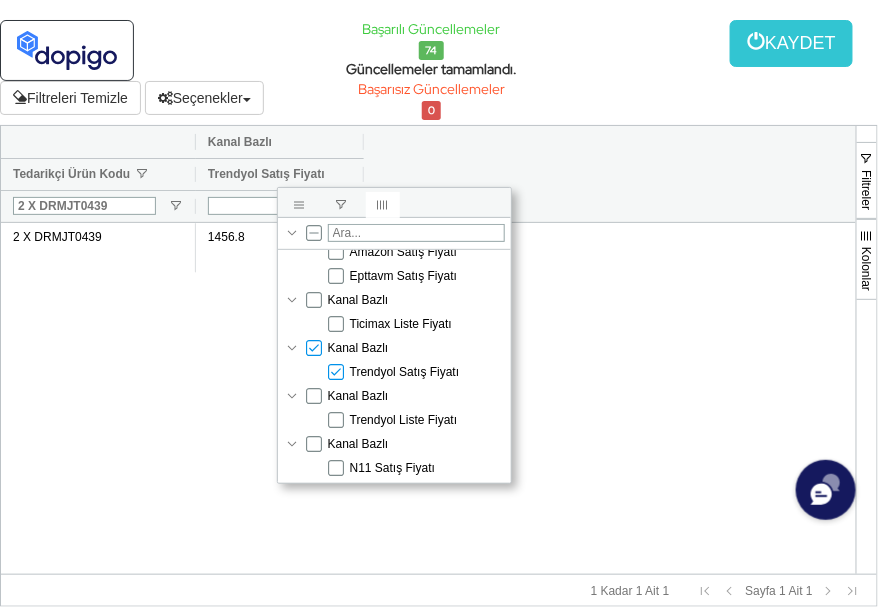 click on "Trendyol Liste Fiyatı" at bounding box center [404, 420] 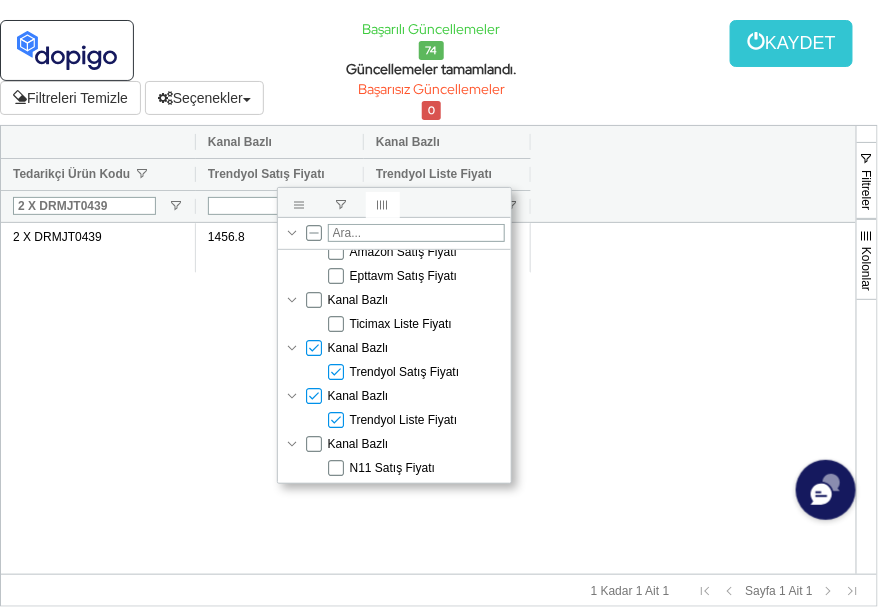 click on "2 X DRMJT0439 1456.8 1190.5" at bounding box center (428, 398) 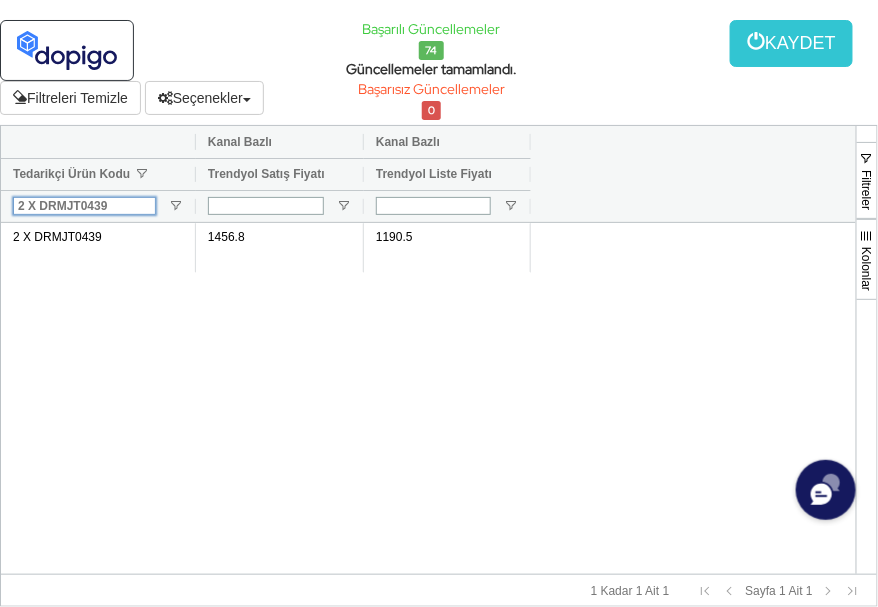 drag, startPoint x: 111, startPoint y: 234, endPoint x: 11, endPoint y: 275, distance: 108.078674 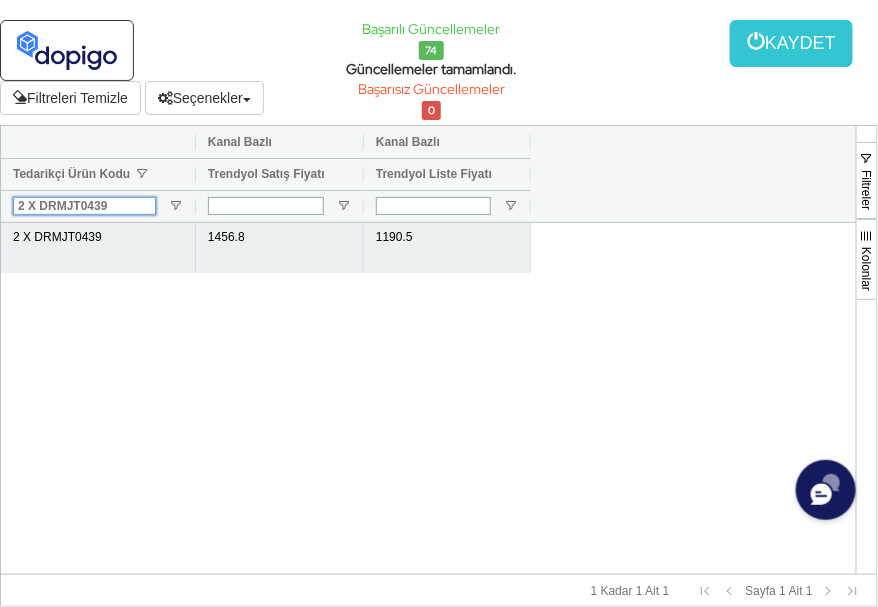 paste on "DRMJT2965" 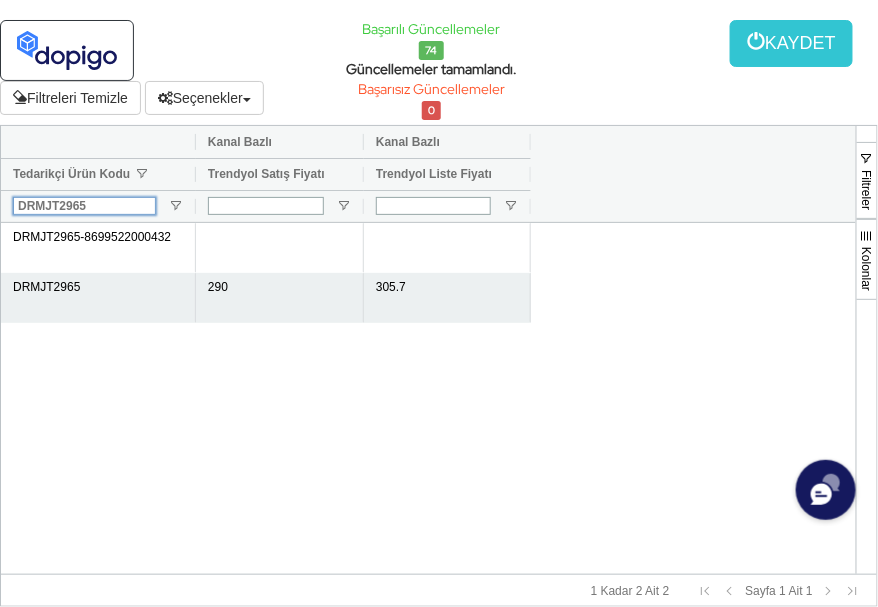 type on "DRMJT2965" 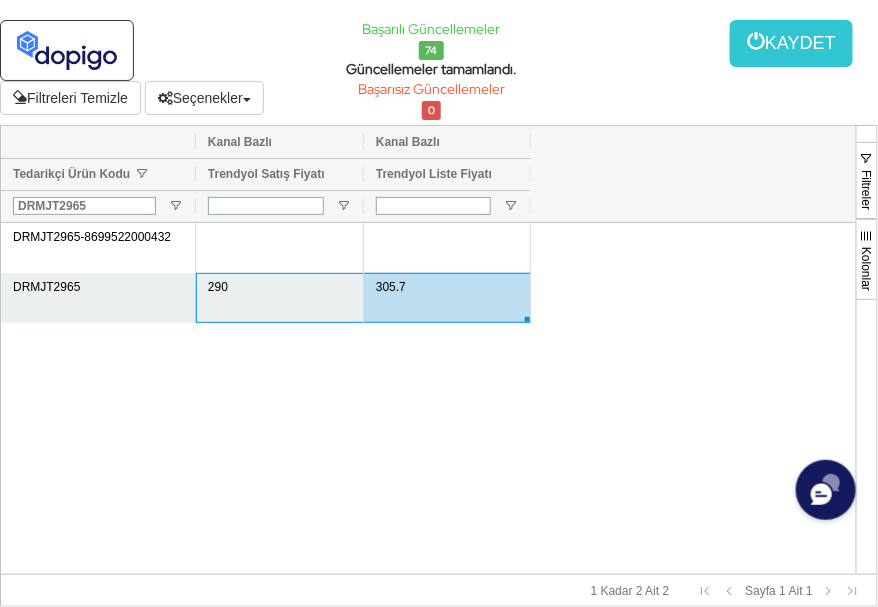 drag, startPoint x: 247, startPoint y: 323, endPoint x: 428, endPoint y: 319, distance: 181.04419 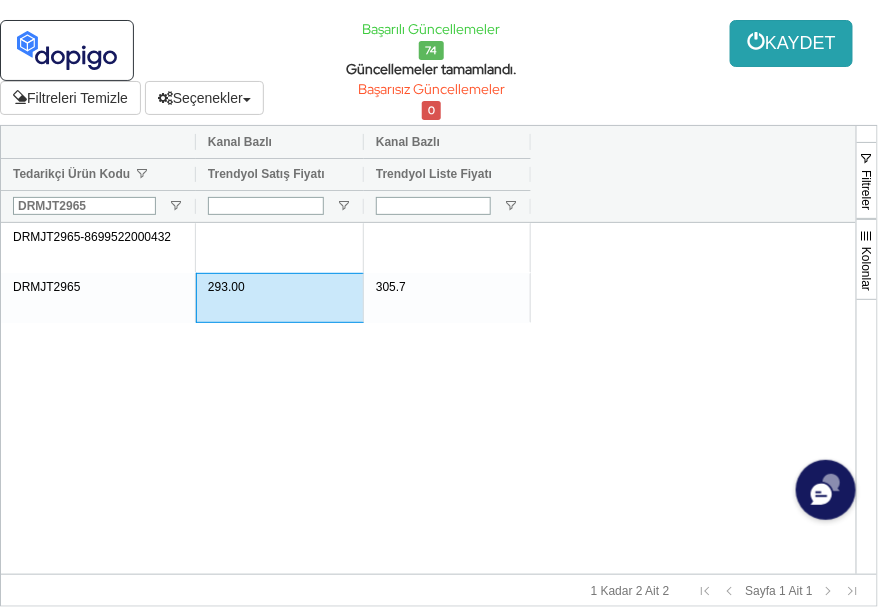 click on "KAYDET" at bounding box center (791, 43) 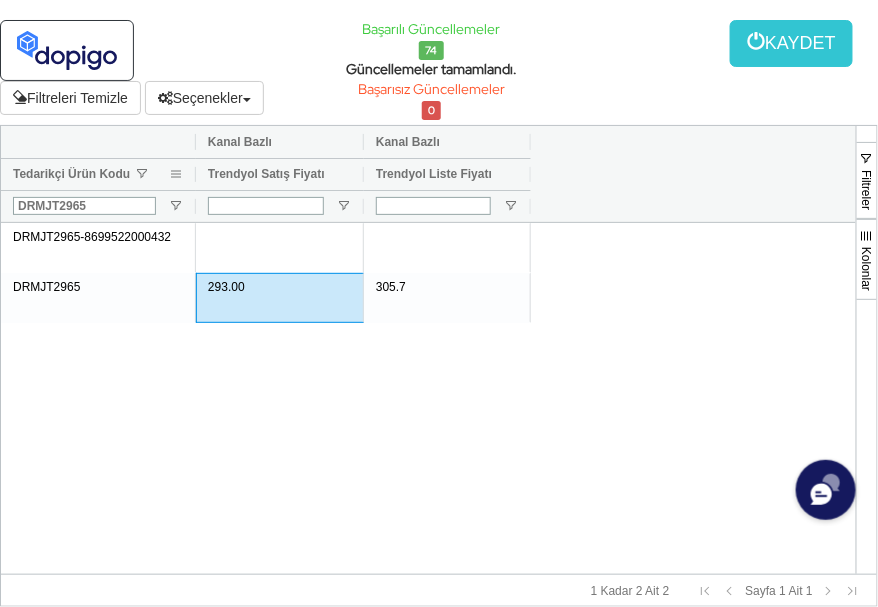 click at bounding box center (176, 174) 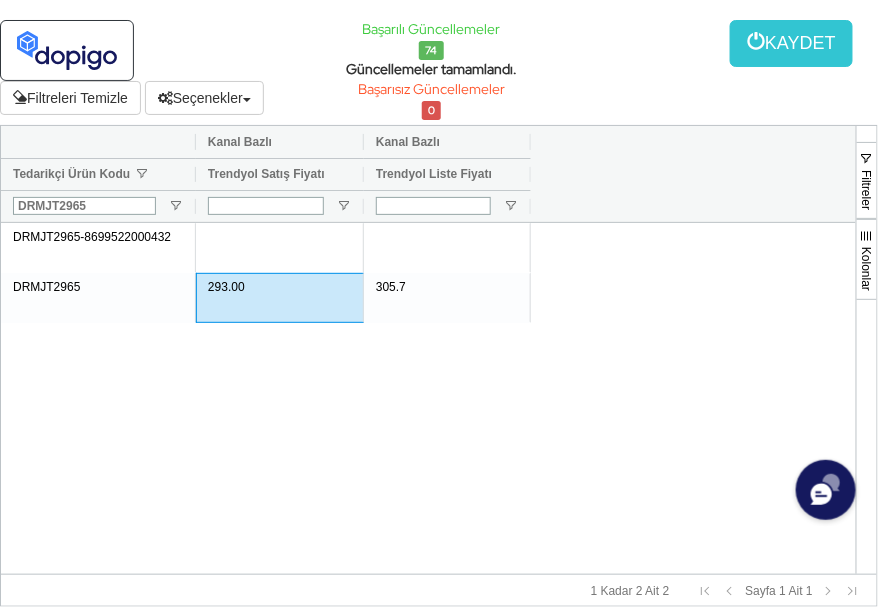 drag, startPoint x: 671, startPoint y: 386, endPoint x: 653, endPoint y: 384, distance: 18.110771 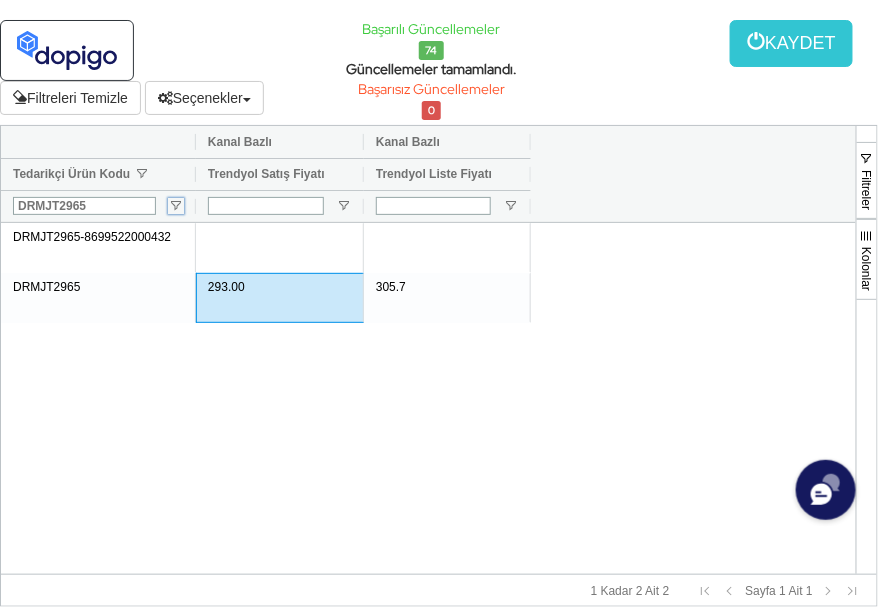 click at bounding box center [176, 206] 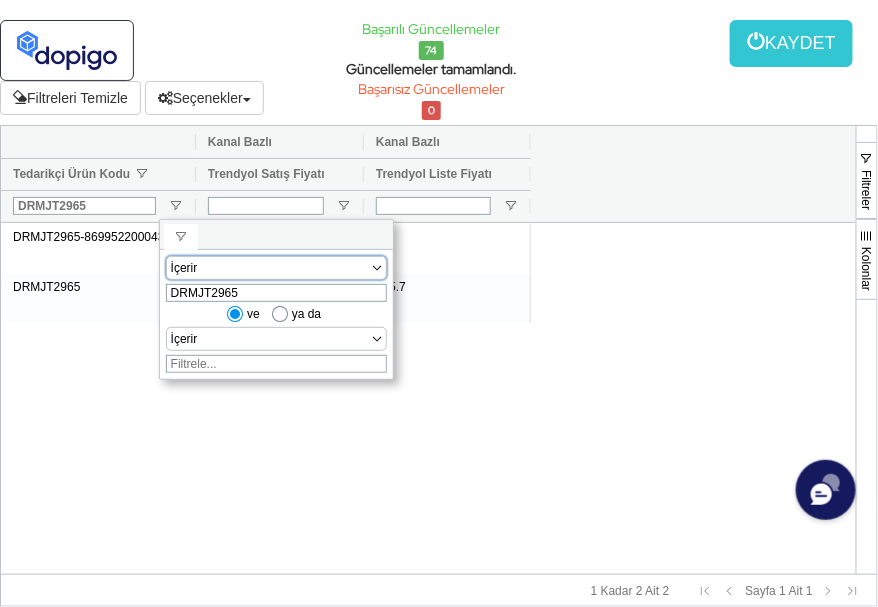 click on "İçerir" at bounding box center [268, 268] 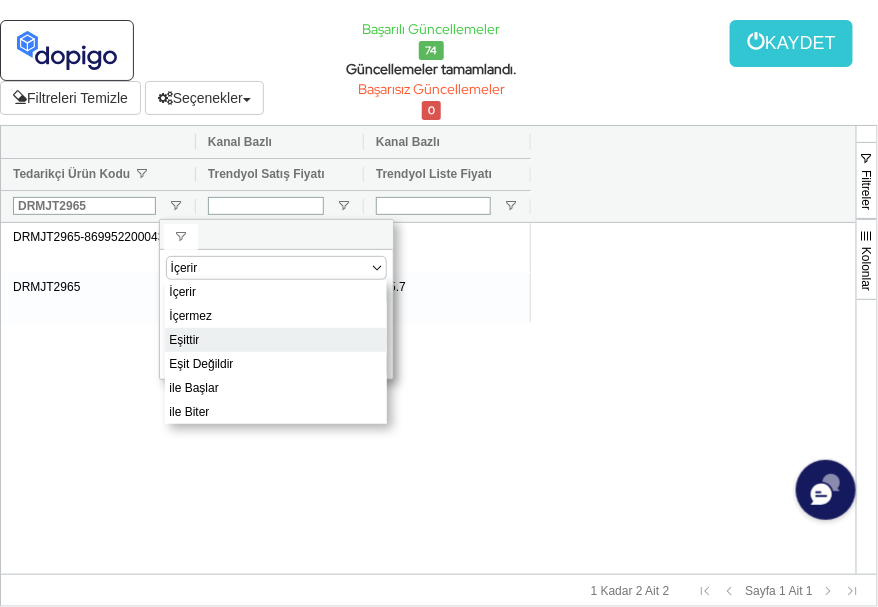 click on "Eşittir" at bounding box center [276, 340] 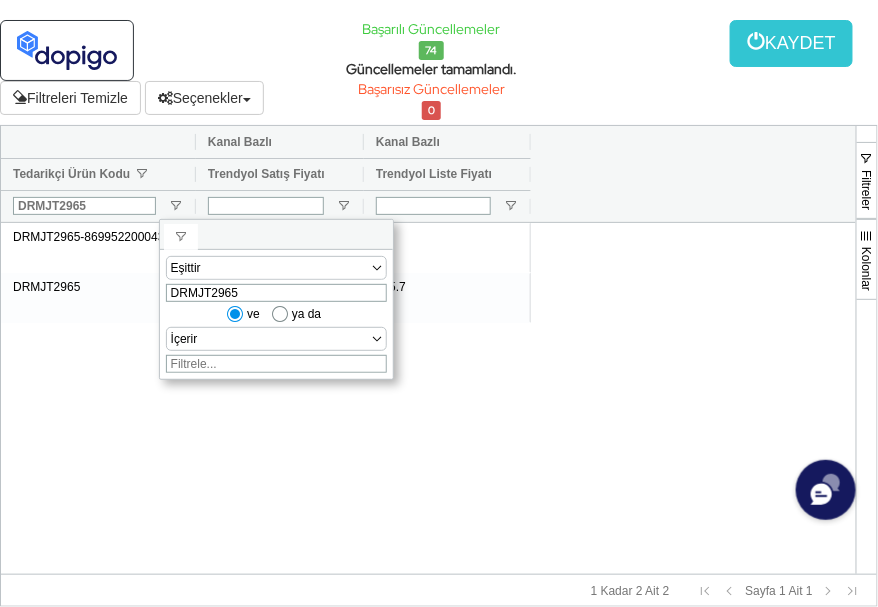 click on "DRMJT2965-8699522000432 DRMJT2965 293.00 305.7" at bounding box center [428, 398] 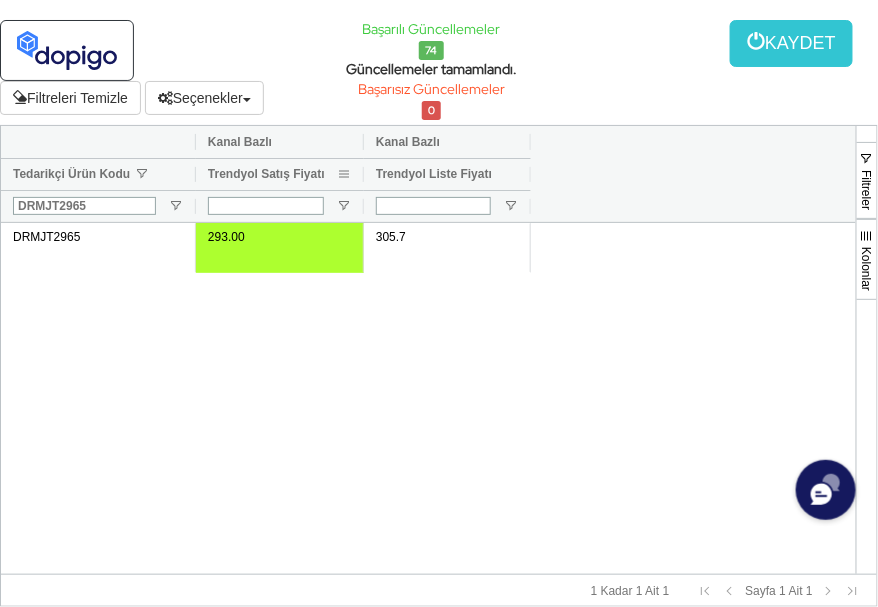 click at bounding box center (344, 174) 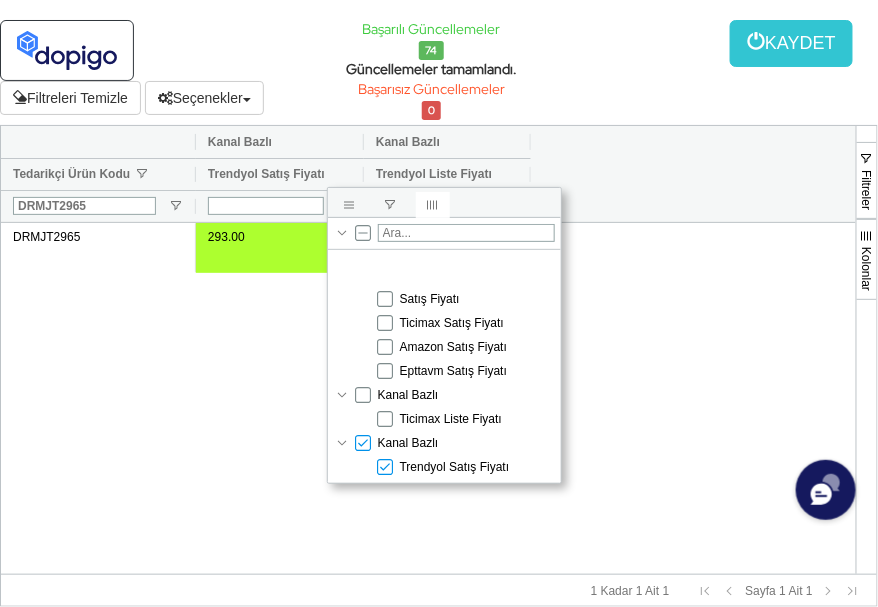 scroll, scrollTop: 0, scrollLeft: 0, axis: both 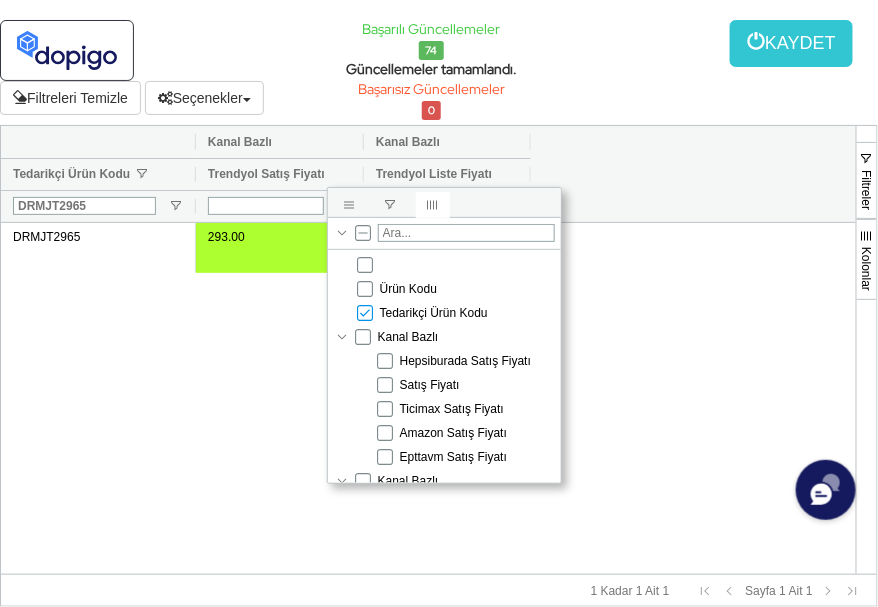 click on "Satış Fiyatı" at bounding box center [430, 385] 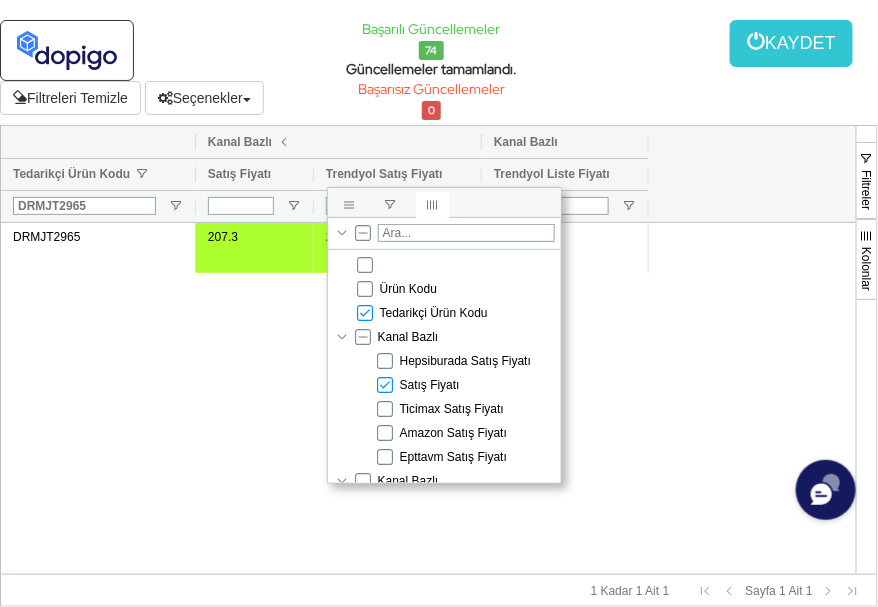 click on "Ticimax Satış Fiyatı" at bounding box center (452, 409) 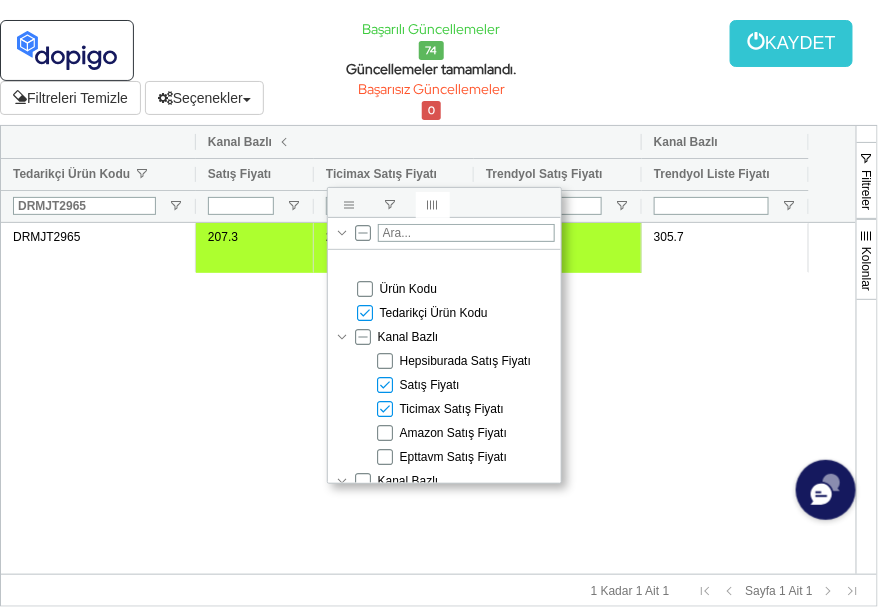 scroll, scrollTop: 90, scrollLeft: 0, axis: vertical 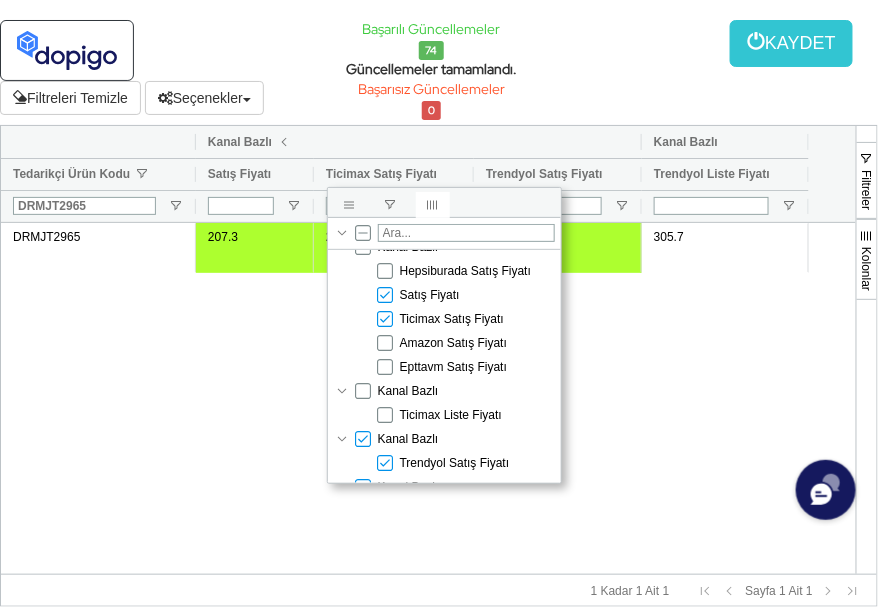 click on "Trendyol Satış Fiyatı" at bounding box center [455, 463] 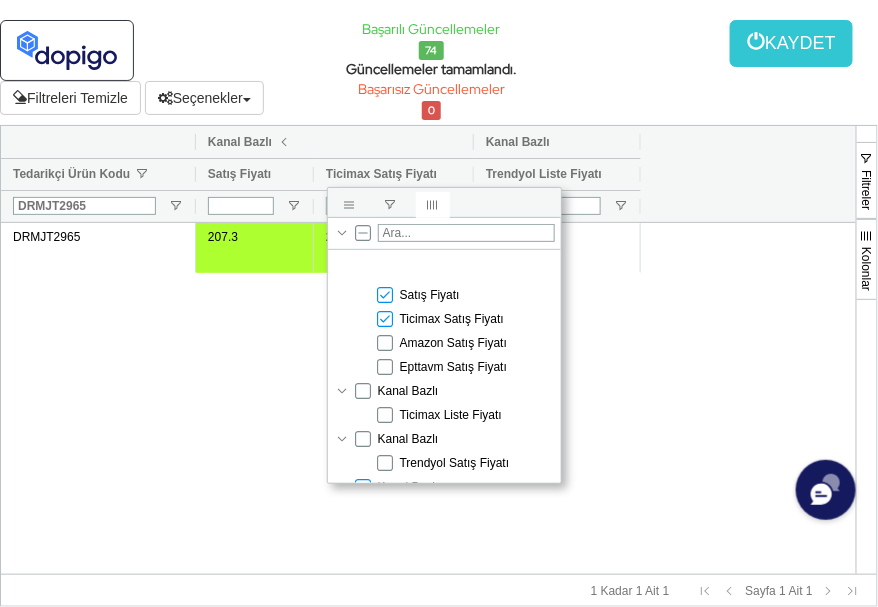 scroll, scrollTop: 272, scrollLeft: 0, axis: vertical 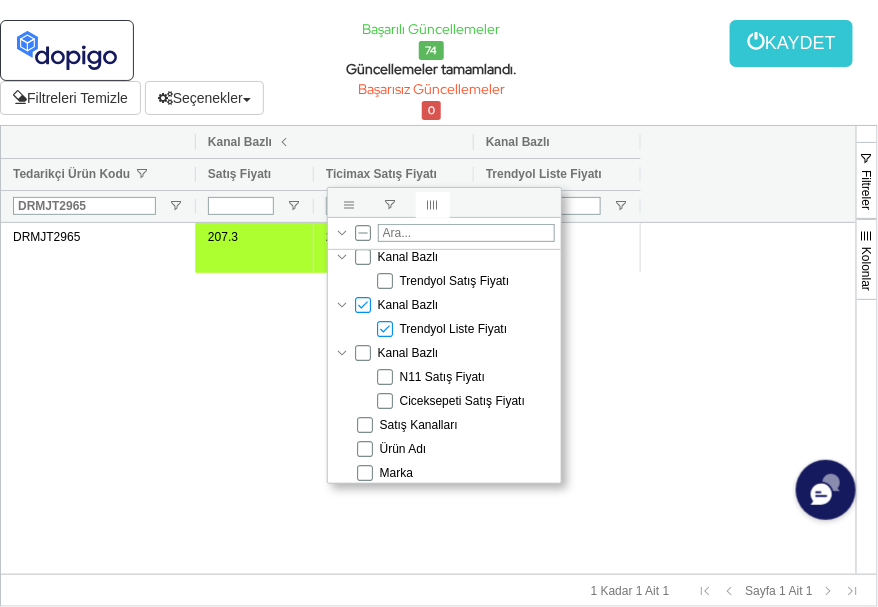 click on "Trendyol Liste Fiyatı" at bounding box center [454, 329] 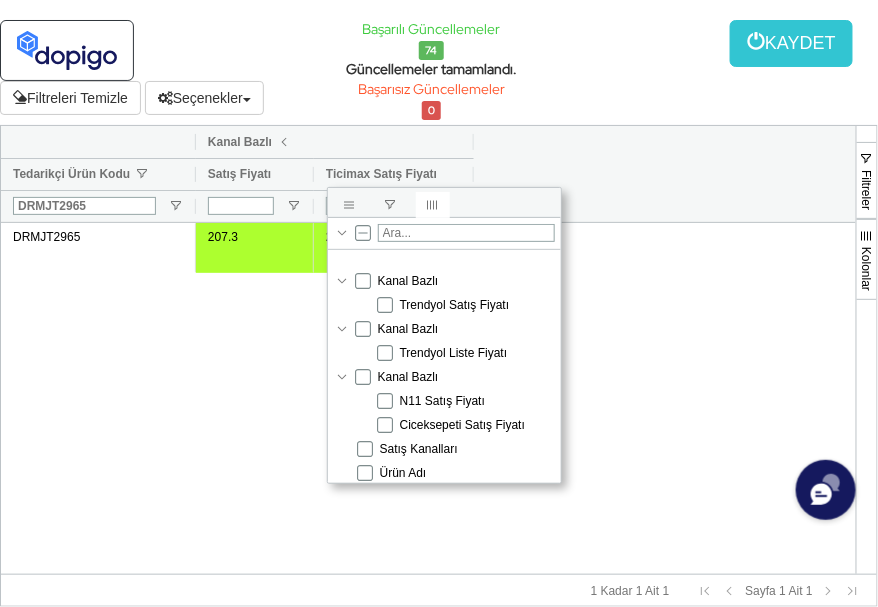 scroll, scrollTop: 181, scrollLeft: 0, axis: vertical 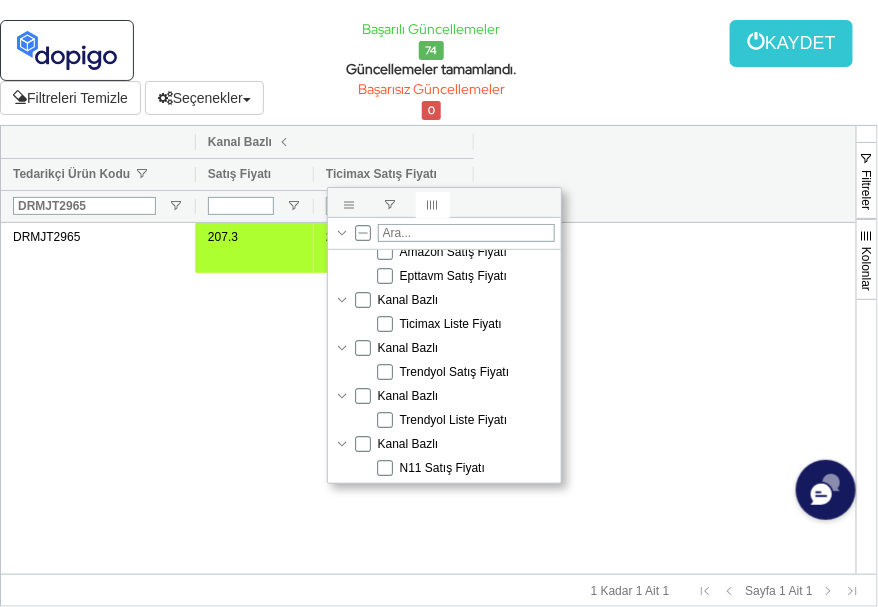 drag, startPoint x: 439, startPoint y: 327, endPoint x: 488, endPoint y: 342, distance: 51.24451 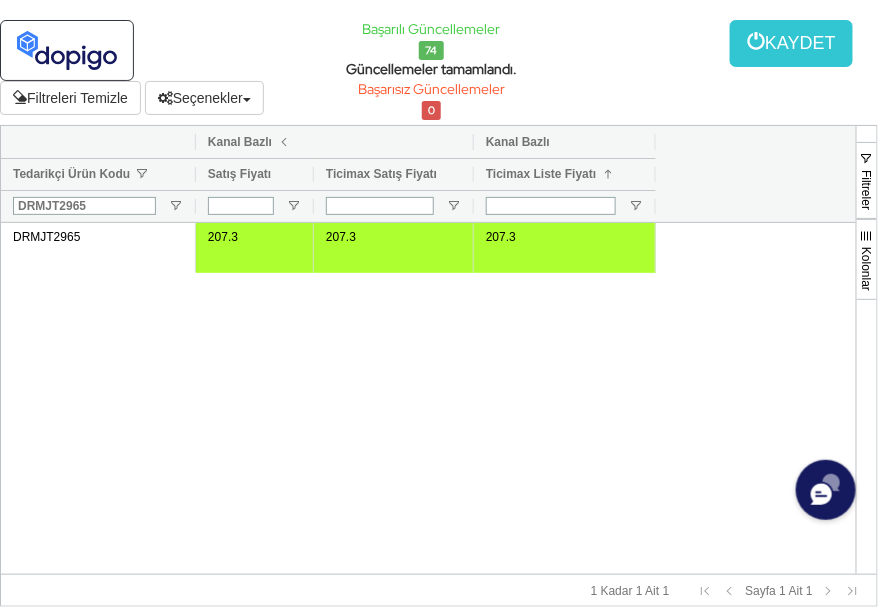 drag, startPoint x: 663, startPoint y: 384, endPoint x: 624, endPoint y: 371, distance: 41.109608 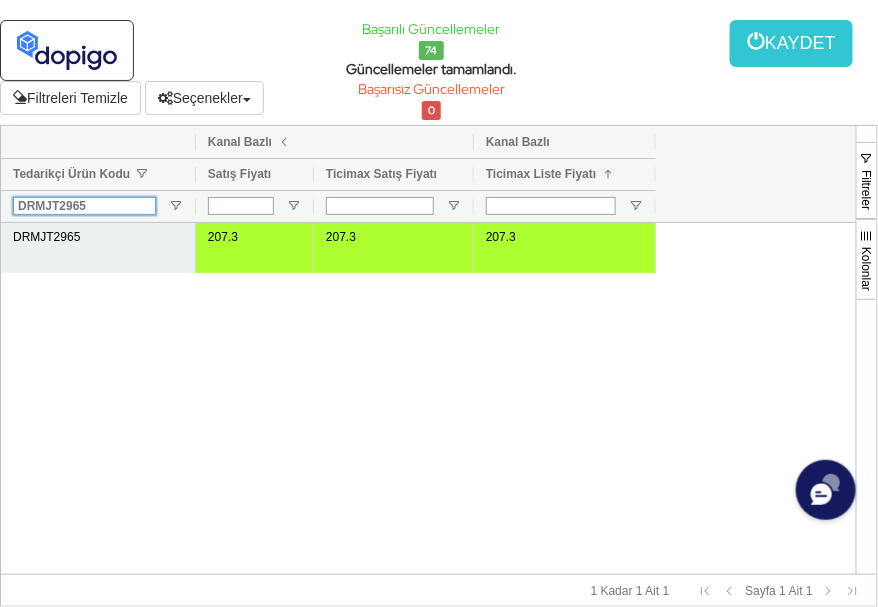 drag, startPoint x: 119, startPoint y: 231, endPoint x: 0, endPoint y: 271, distance: 125.54282 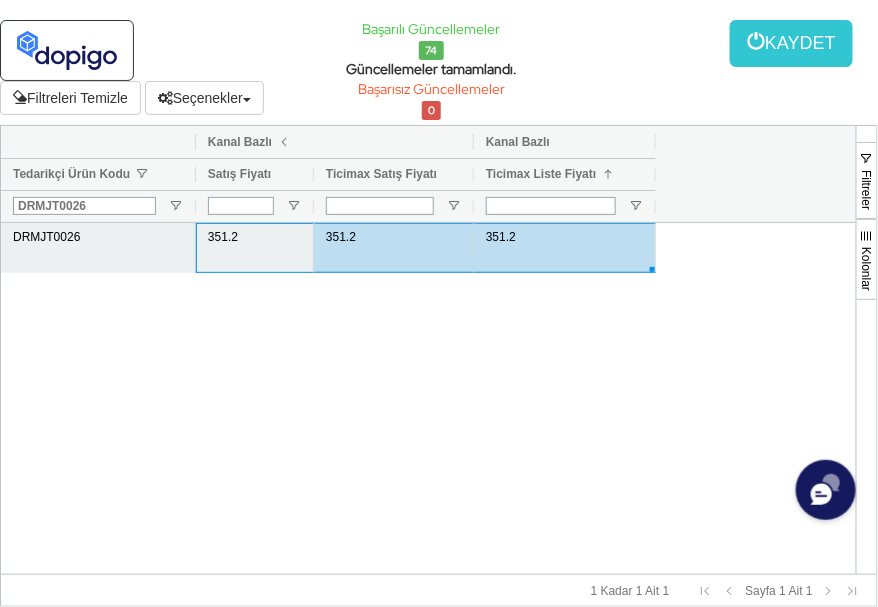 drag, startPoint x: 232, startPoint y: 274, endPoint x: 586, endPoint y: 266, distance: 354.0904 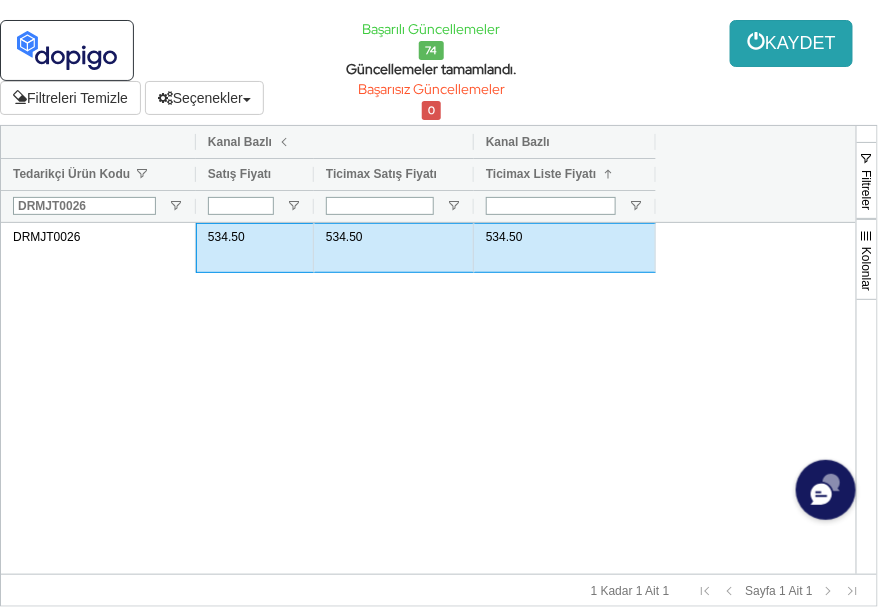 click on "KAYDET" at bounding box center (791, 43) 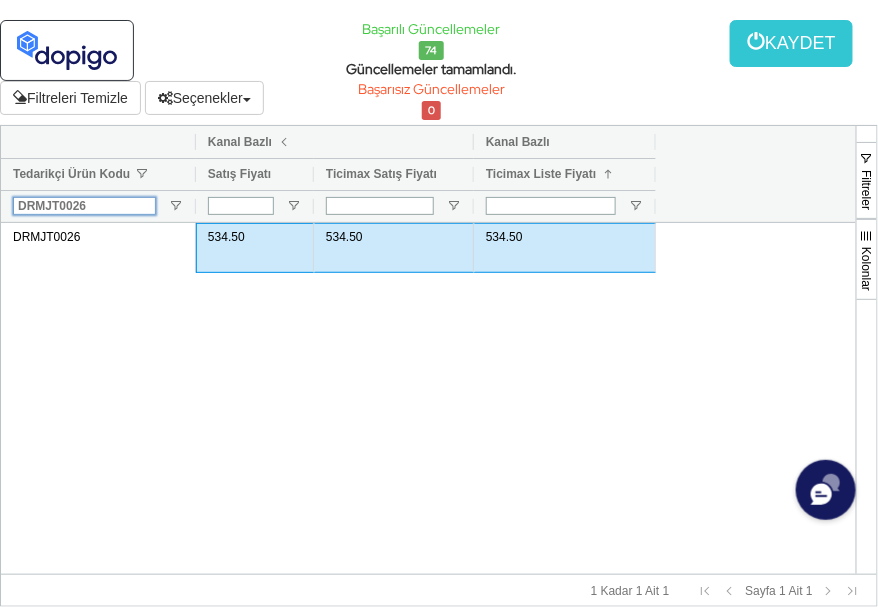 drag, startPoint x: 108, startPoint y: 232, endPoint x: 0, endPoint y: 265, distance: 112.929184 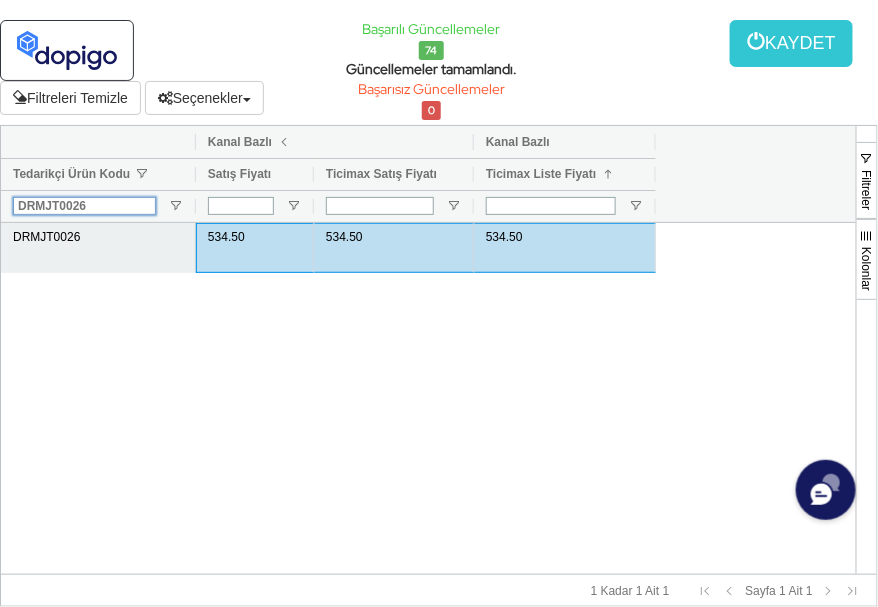 paste on "2 X DRMJT0143" 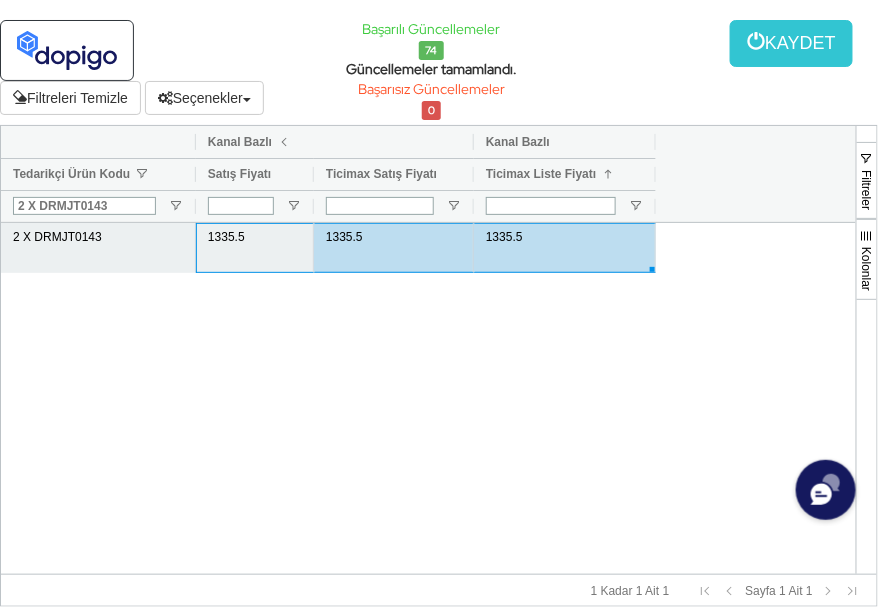 drag, startPoint x: 252, startPoint y: 278, endPoint x: 588, endPoint y: 273, distance: 336.0372 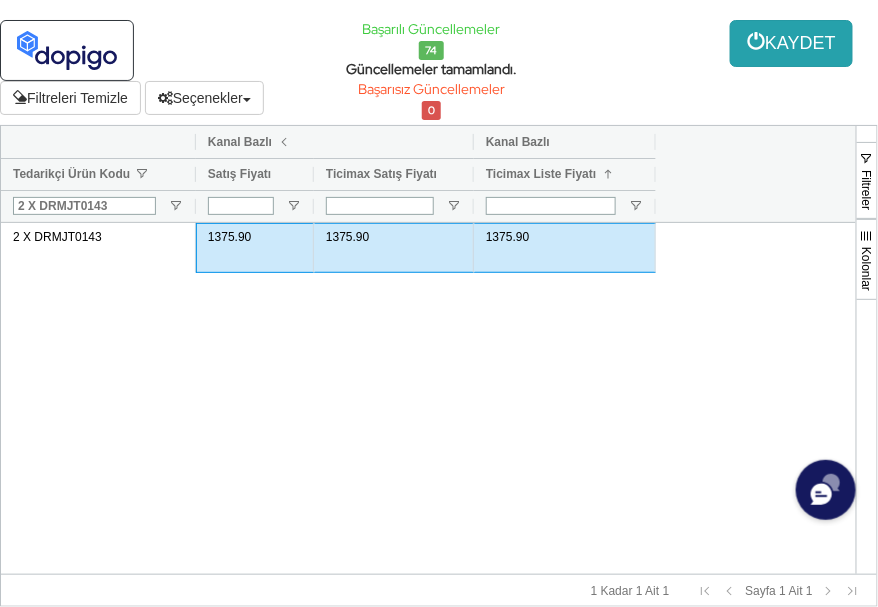 click on "KAYDET" at bounding box center (791, 43) 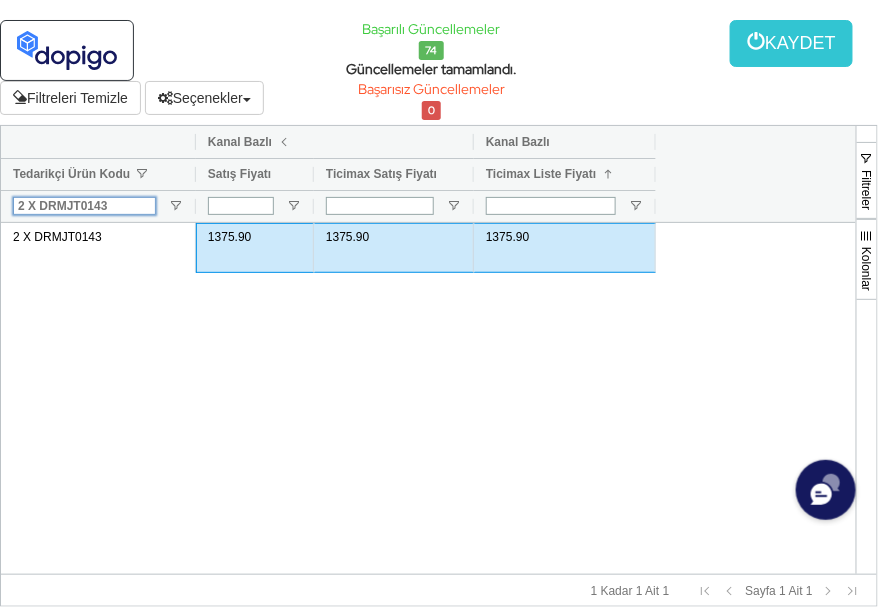 drag, startPoint x: 115, startPoint y: 228, endPoint x: 0, endPoint y: 258, distance: 118.84864 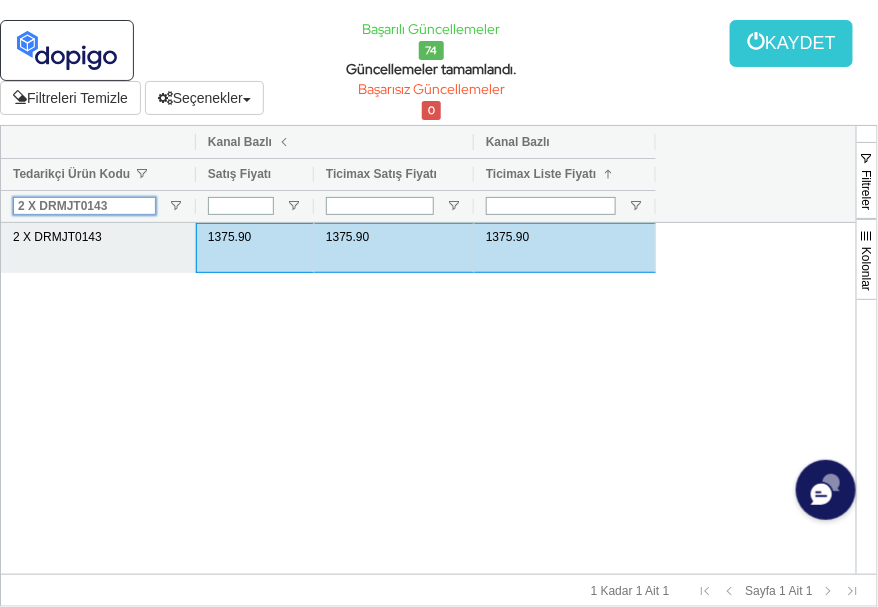 paste on "4" 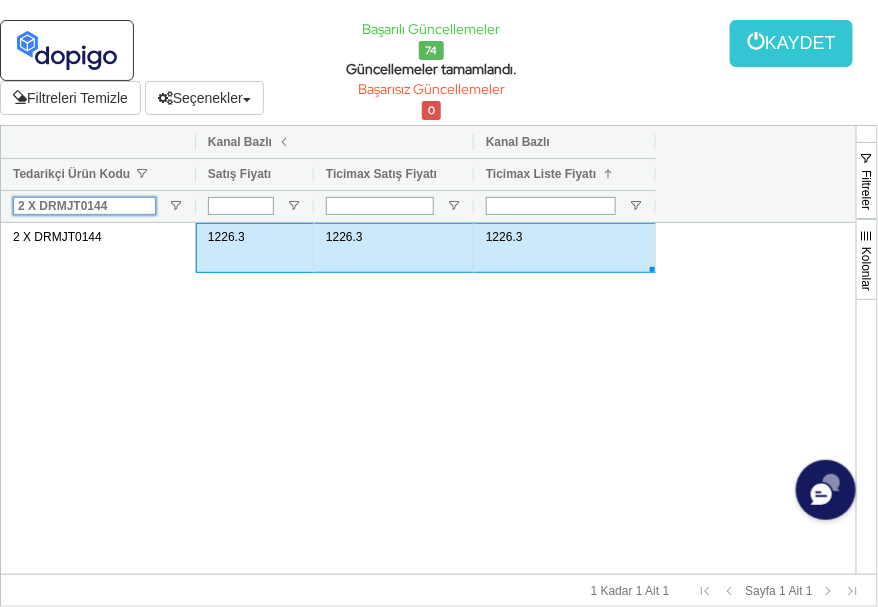type on "2 X DRMJT0144" 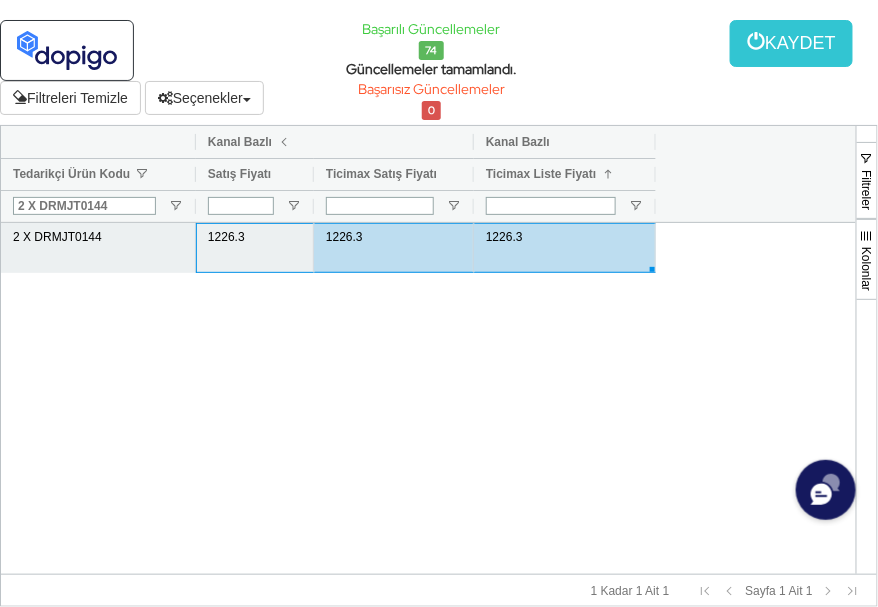 drag, startPoint x: 244, startPoint y: 270, endPoint x: 514, endPoint y: 277, distance: 270.09073 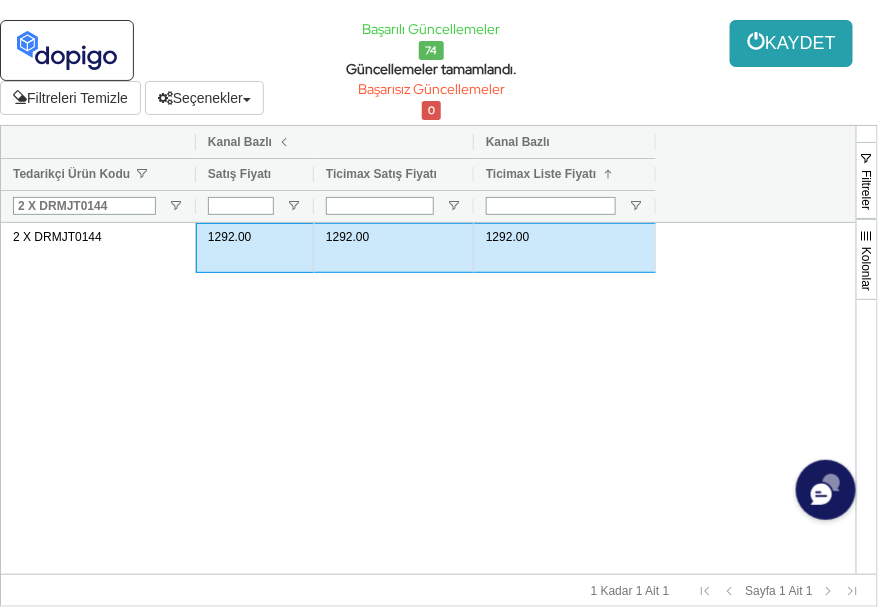 click on "KAYDET" at bounding box center (791, 43) 